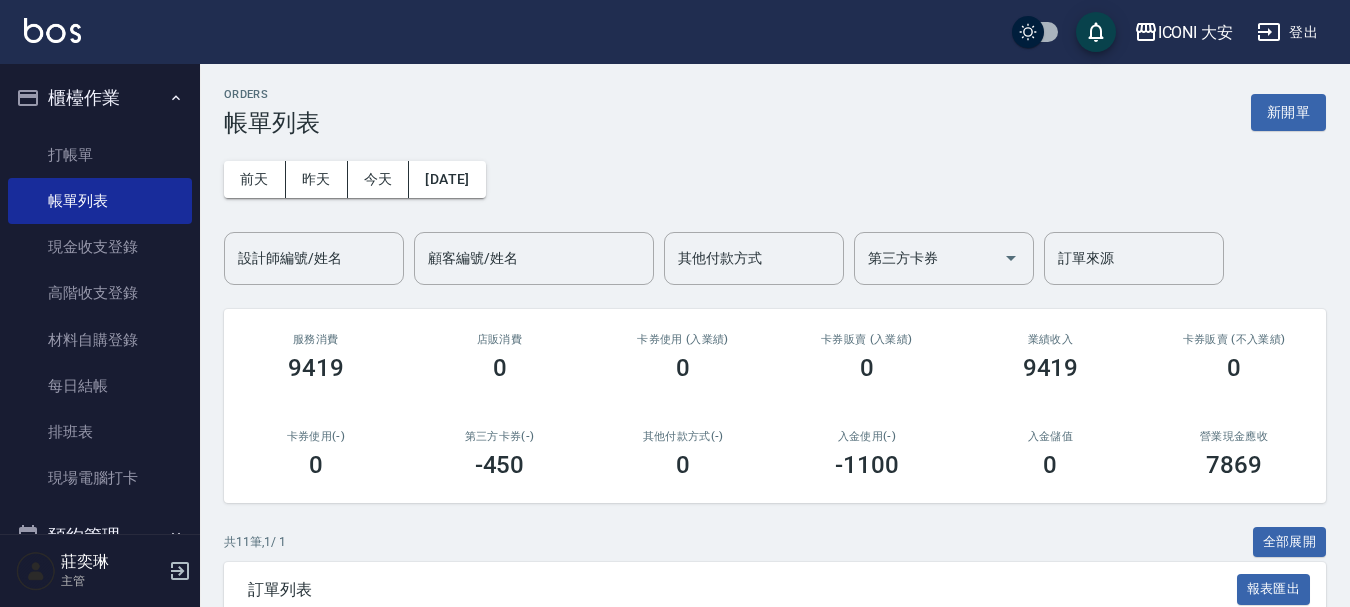 scroll, scrollTop: 0, scrollLeft: 0, axis: both 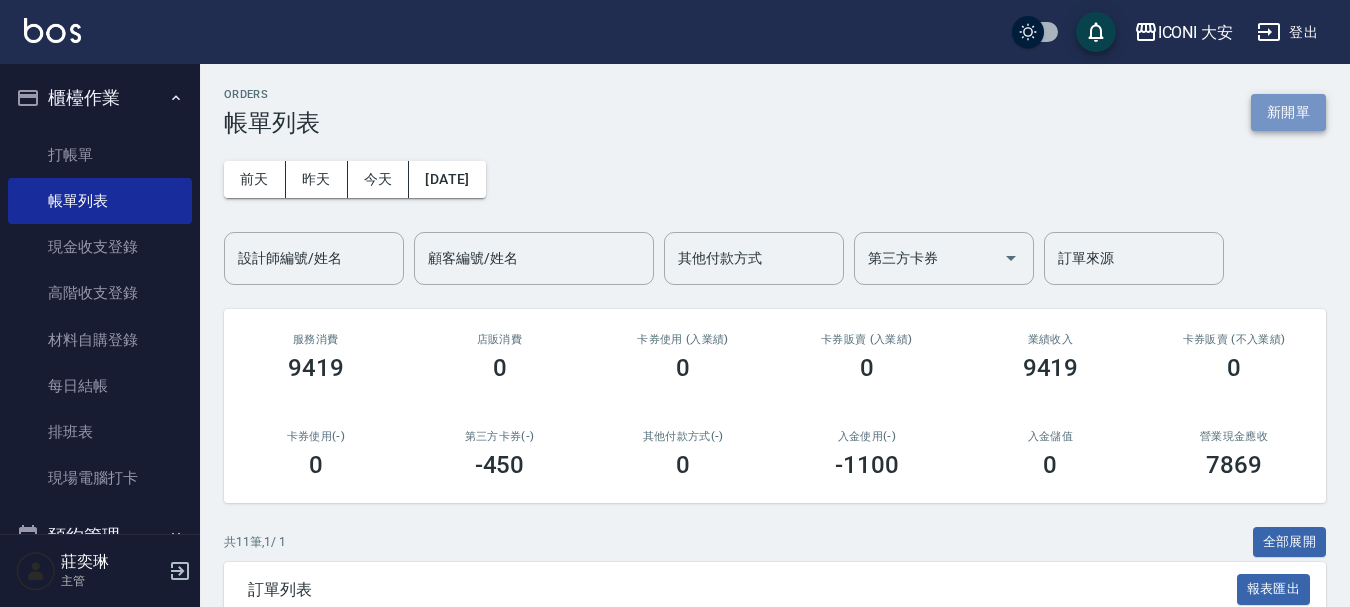 click on "新開單" at bounding box center [1288, 112] 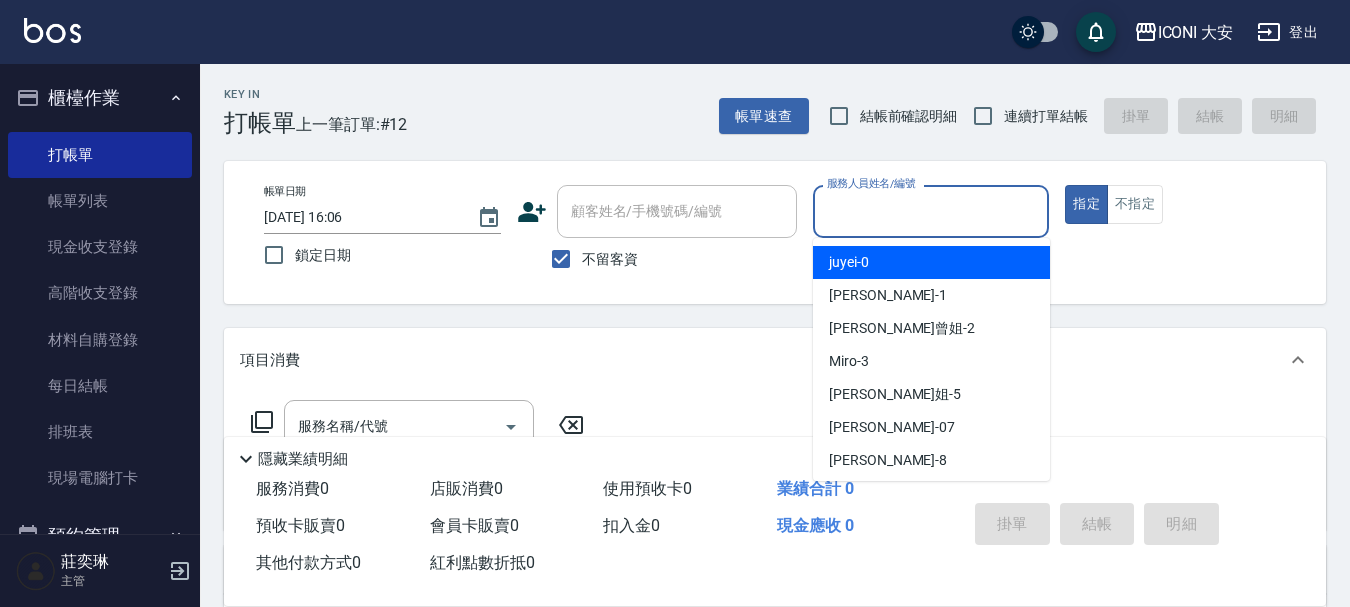 click on "服務人員姓名/編號" at bounding box center (931, 211) 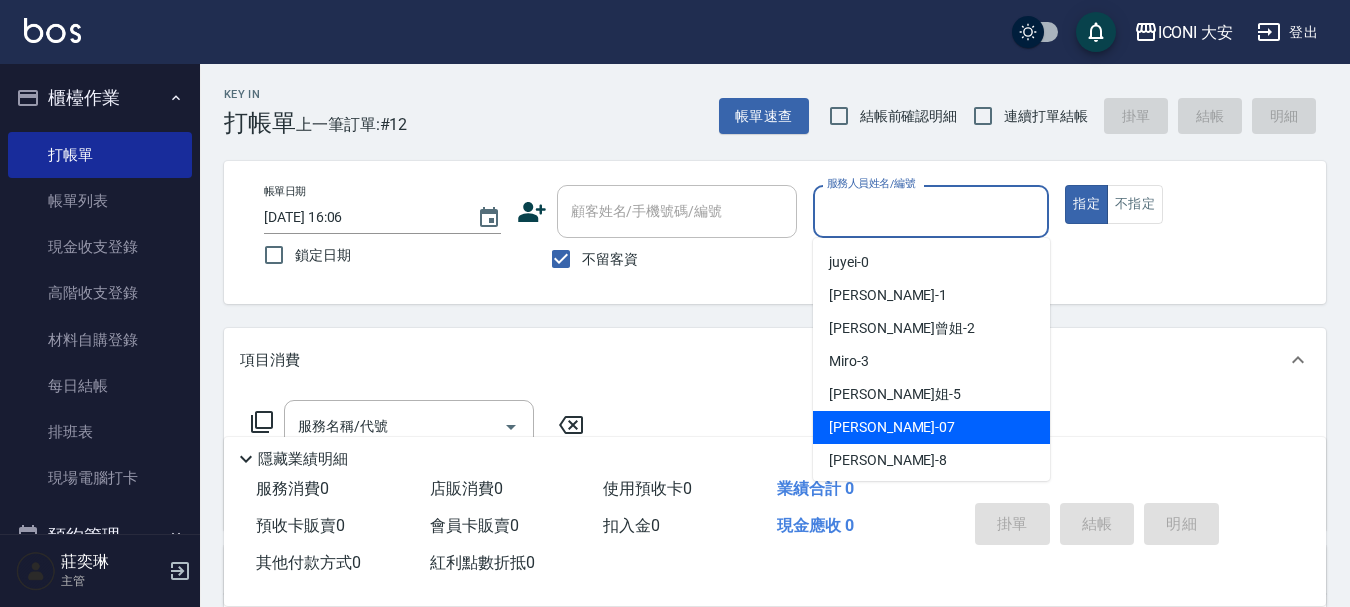 click on "[PERSON_NAME] -07" at bounding box center [892, 427] 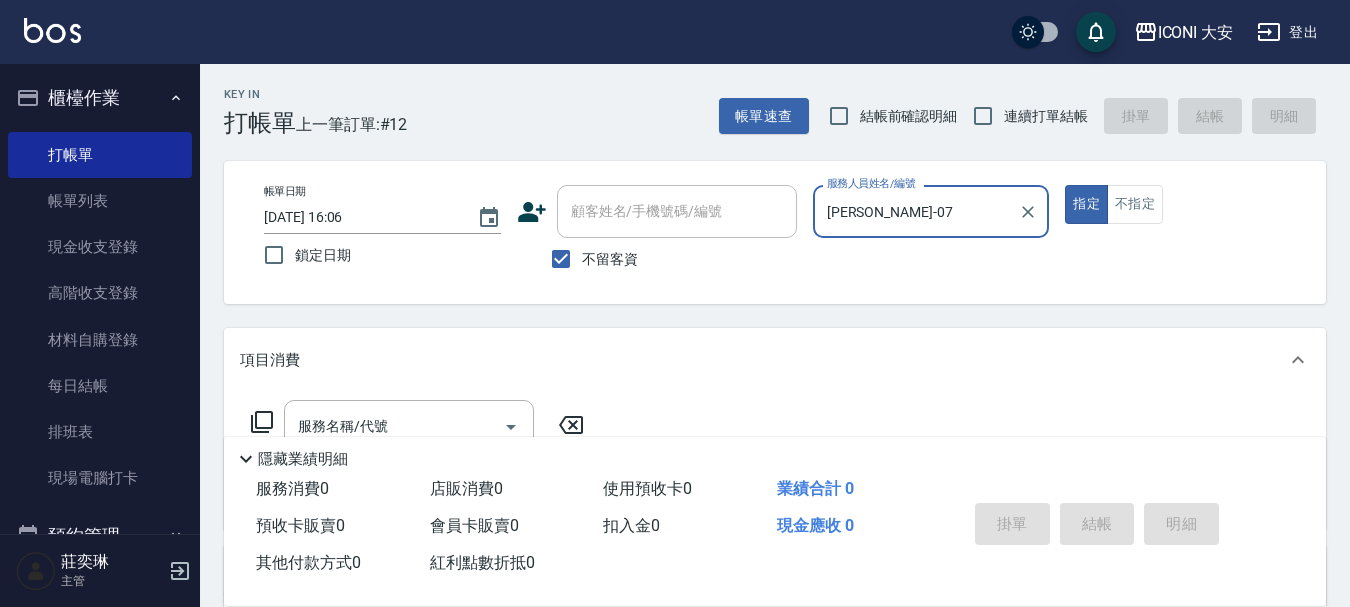 scroll, scrollTop: 100, scrollLeft: 0, axis: vertical 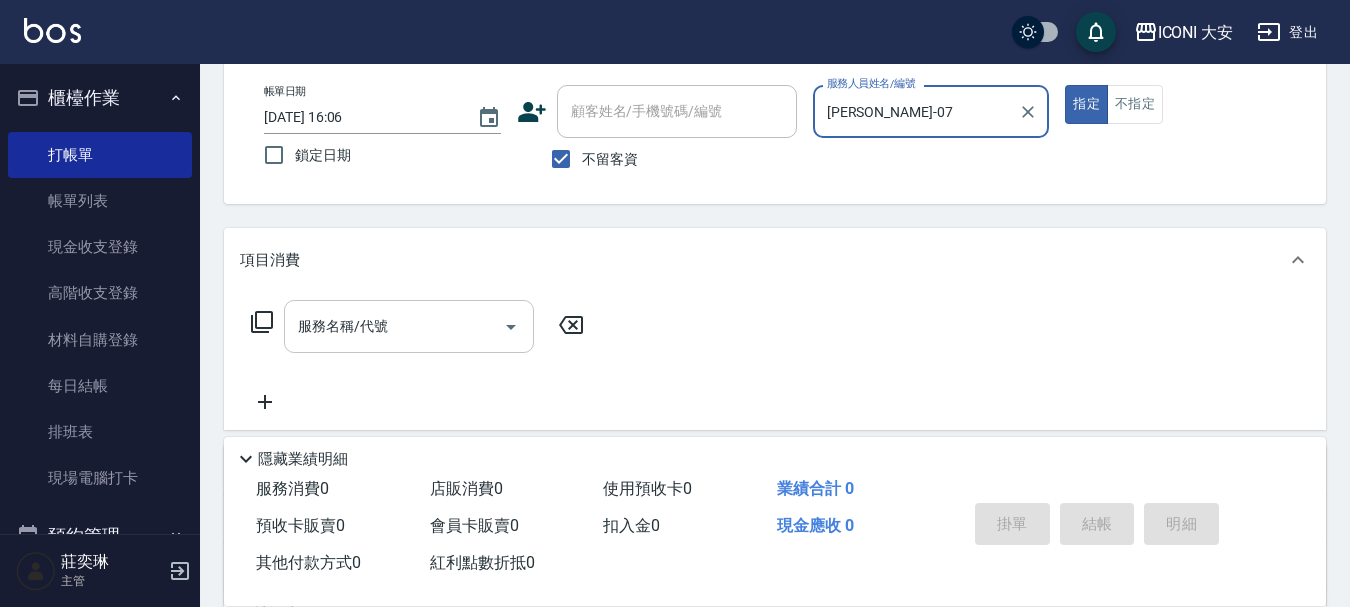 click on "服務名稱/代號" at bounding box center [409, 326] 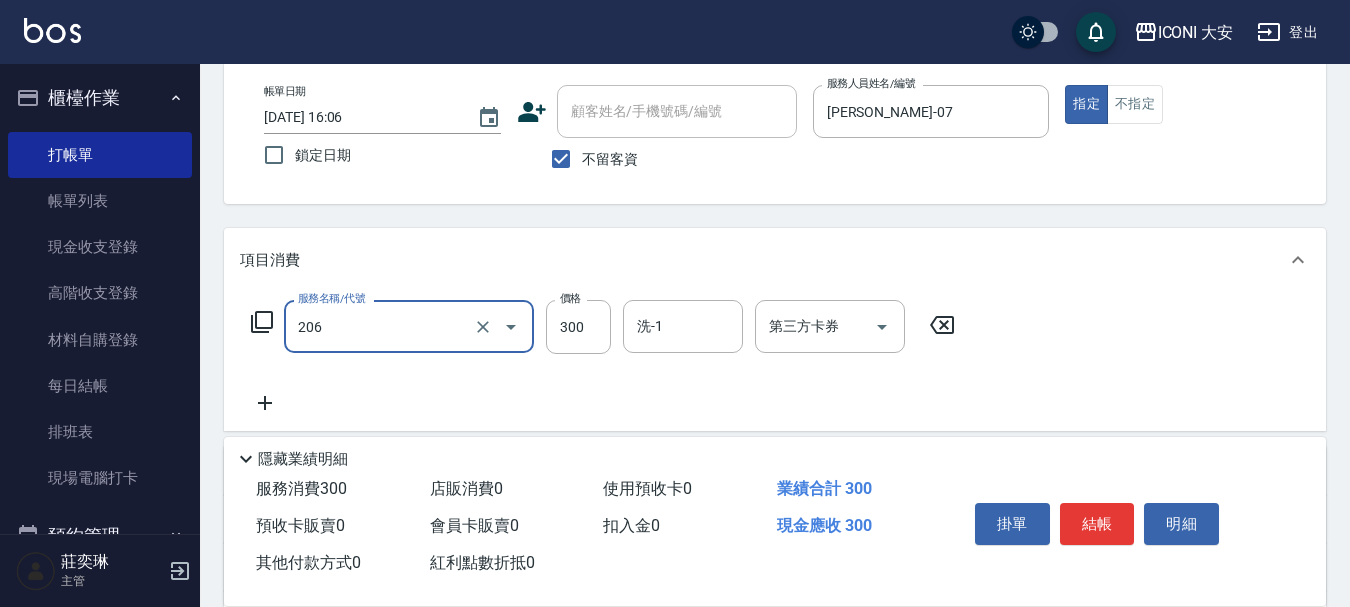 type on "洗髮(206)" 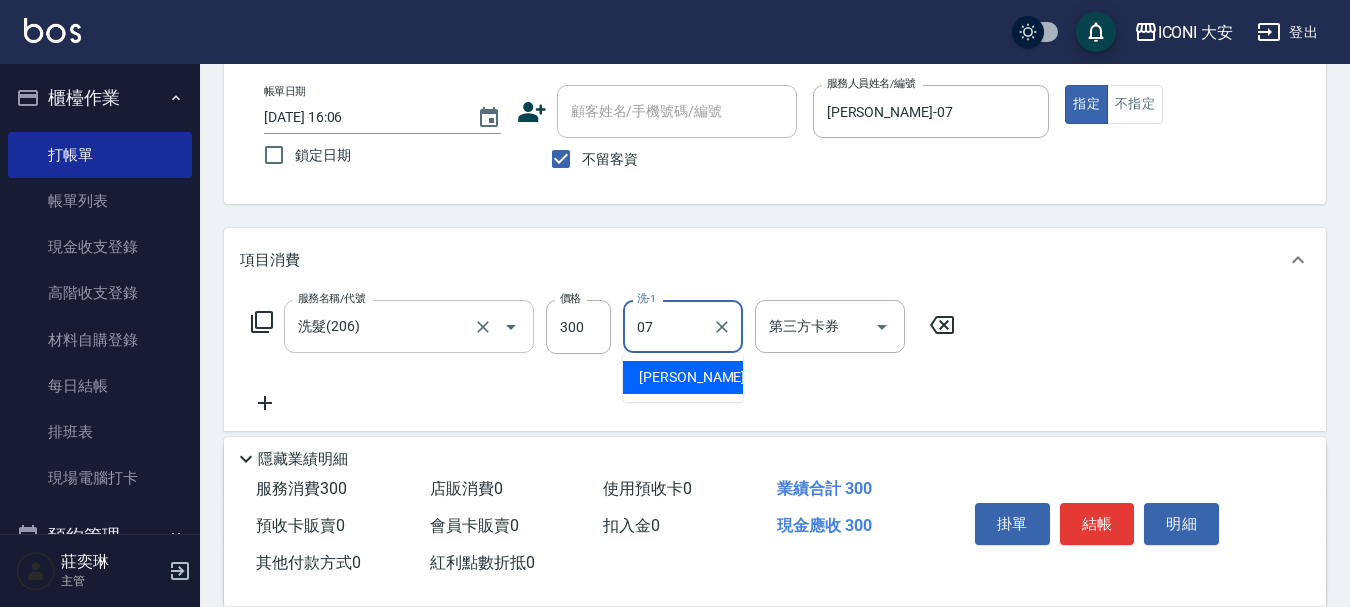 type on "[PERSON_NAME]-07" 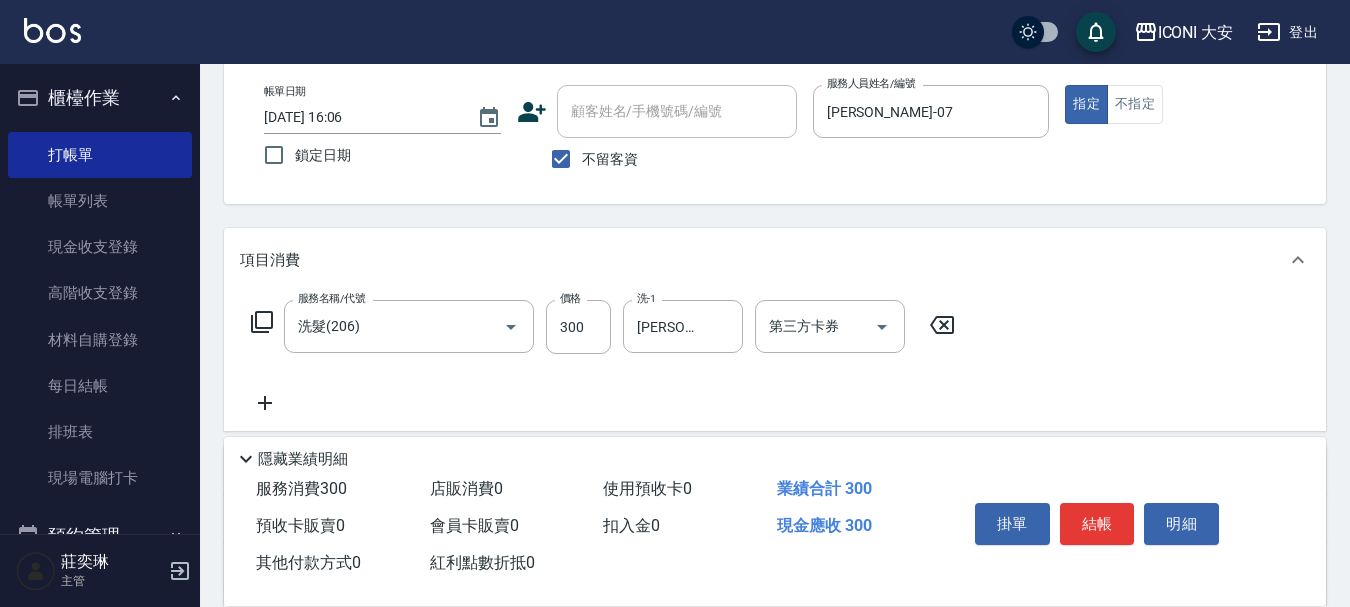 click 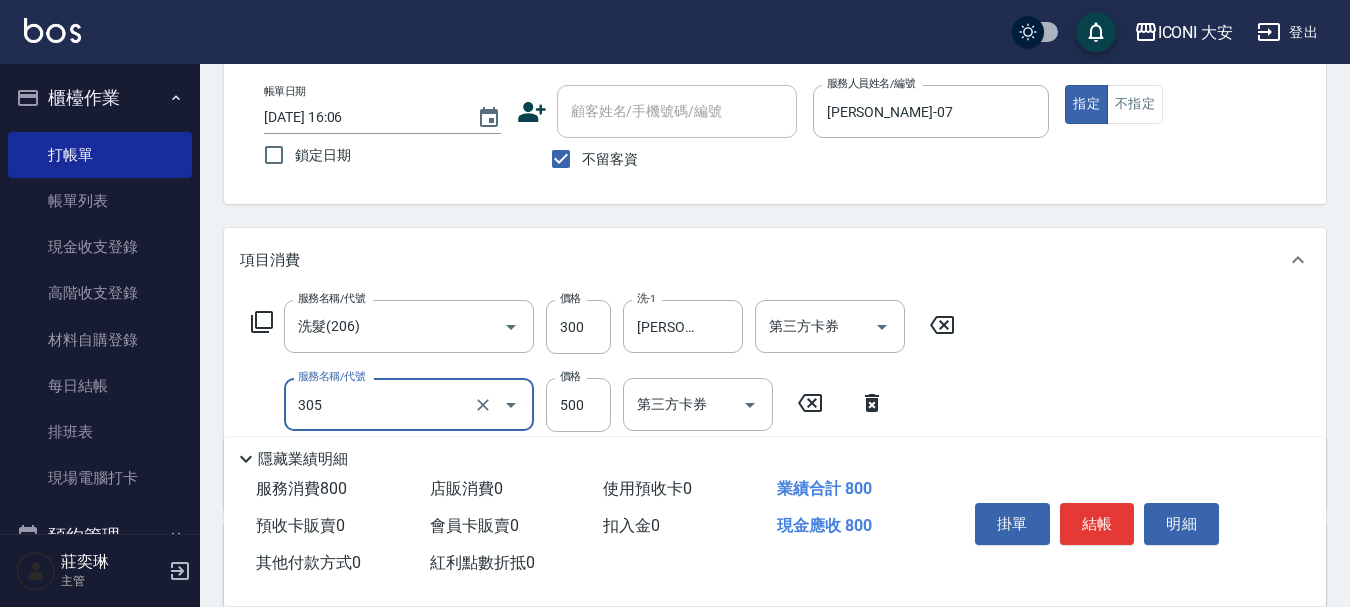 type on "剪髮(305)" 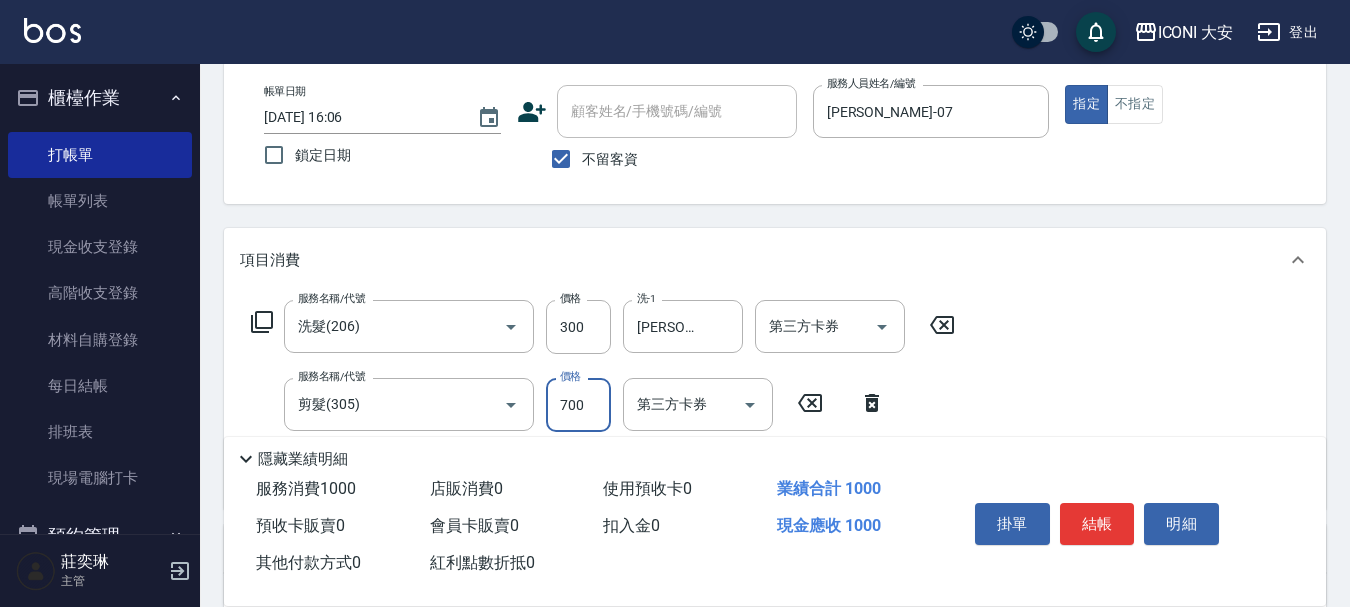 type on "700" 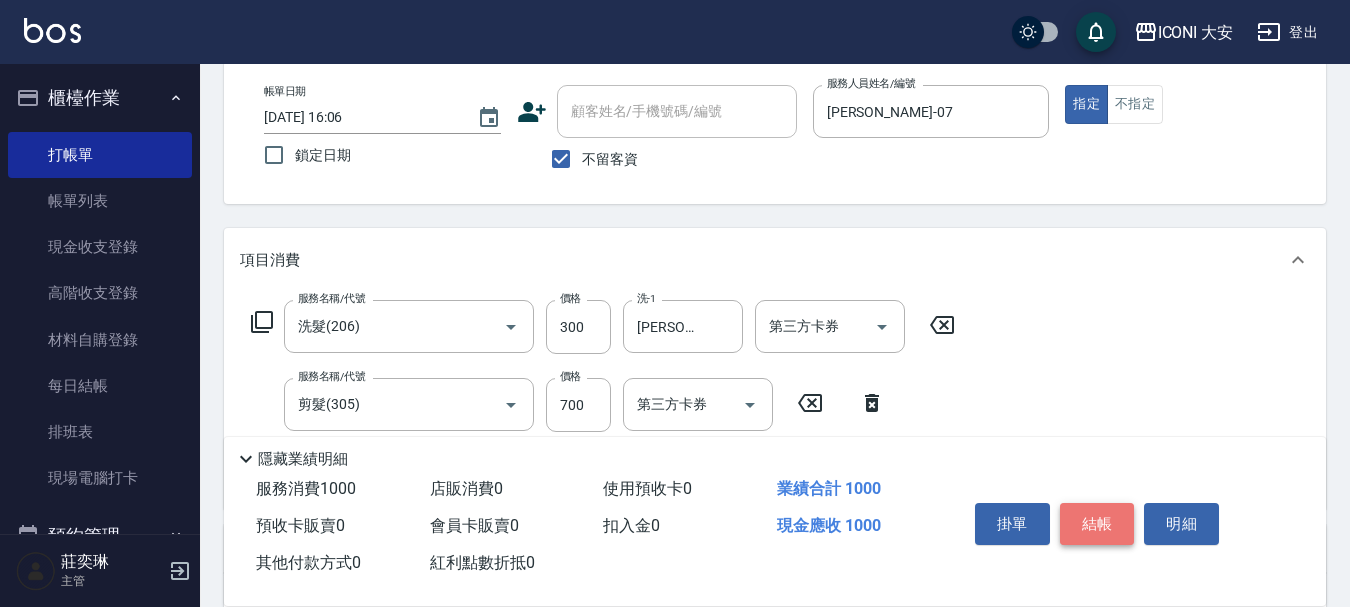 click on "結帳" at bounding box center [1097, 524] 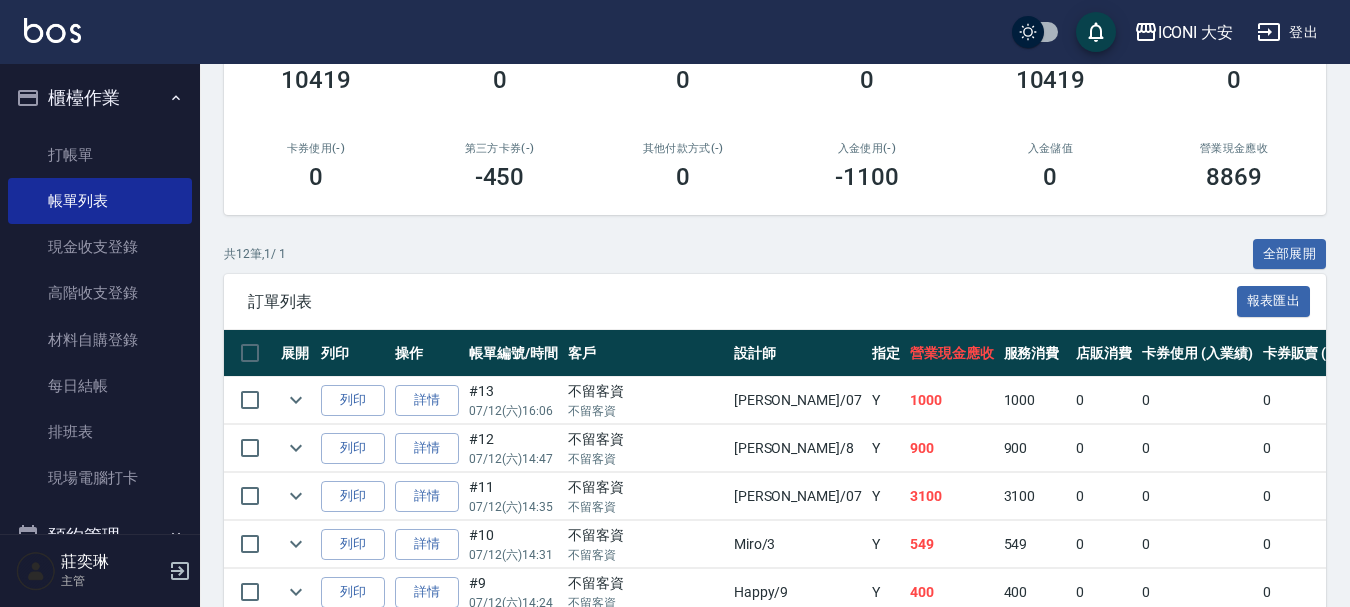 scroll, scrollTop: 600, scrollLeft: 0, axis: vertical 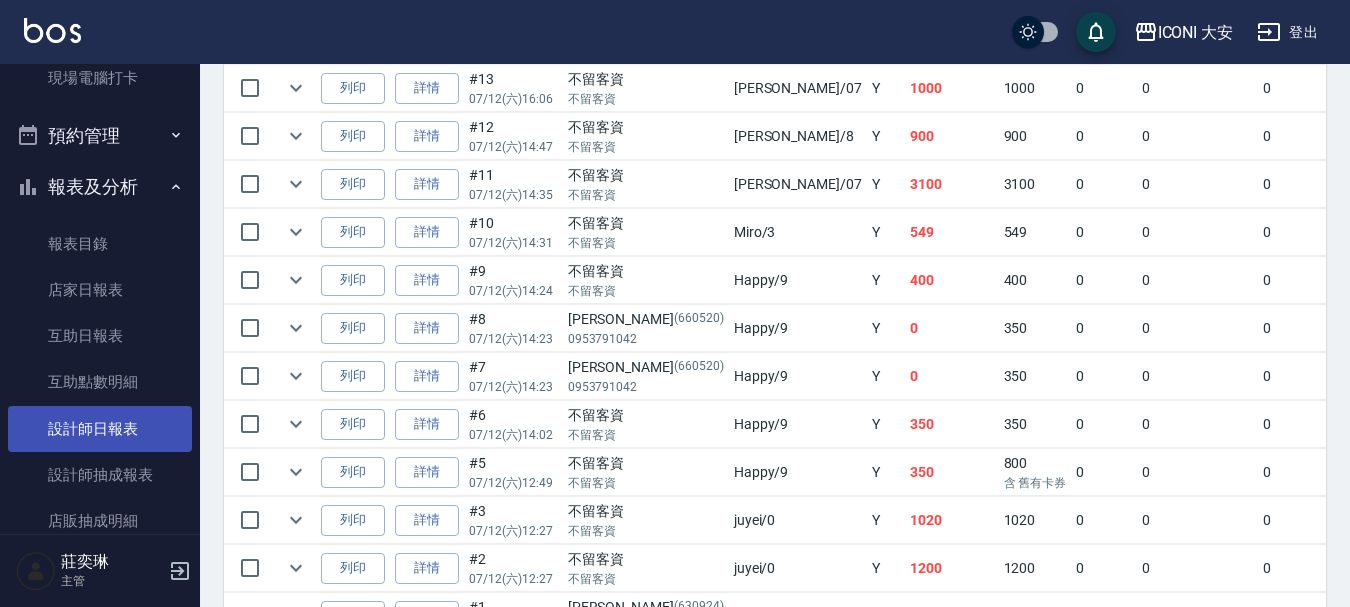 click on "設計師日報表" at bounding box center (100, 429) 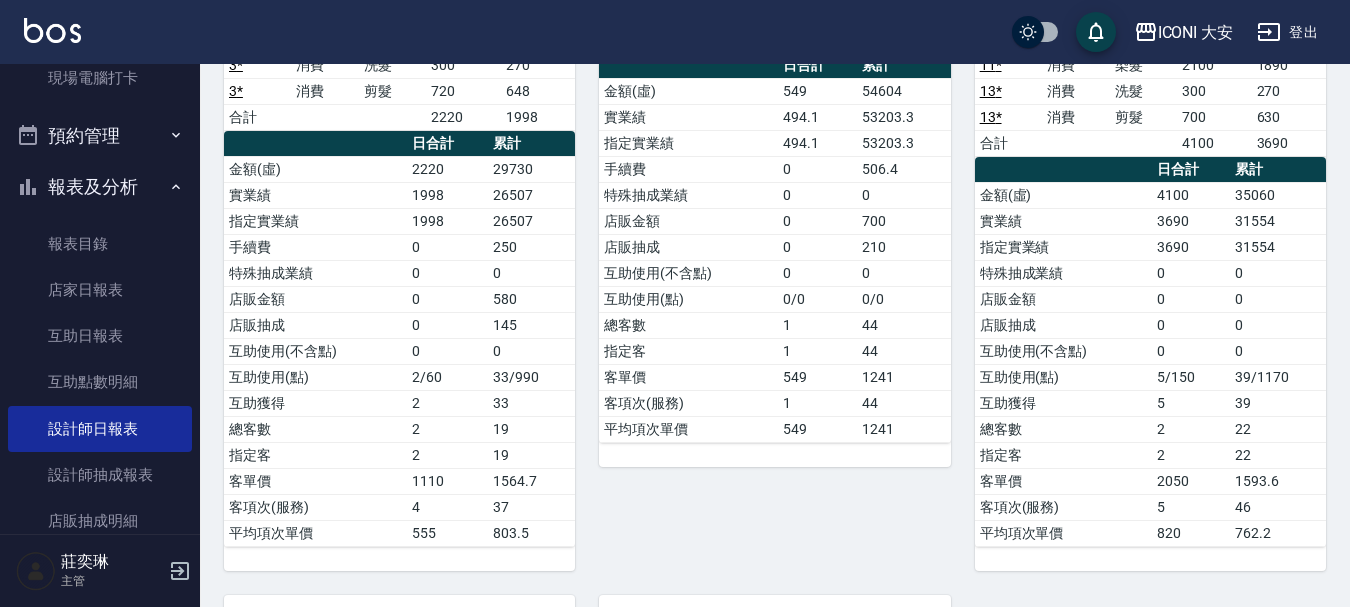 scroll, scrollTop: 0, scrollLeft: 0, axis: both 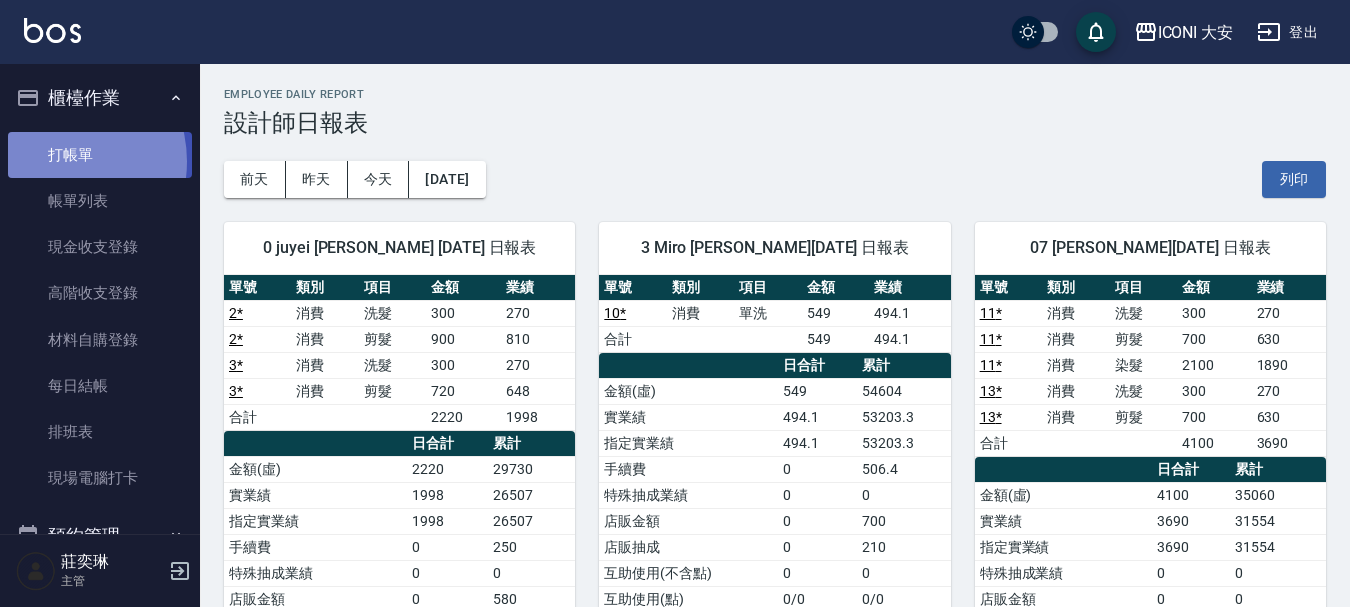 click on "打帳單" at bounding box center (100, 155) 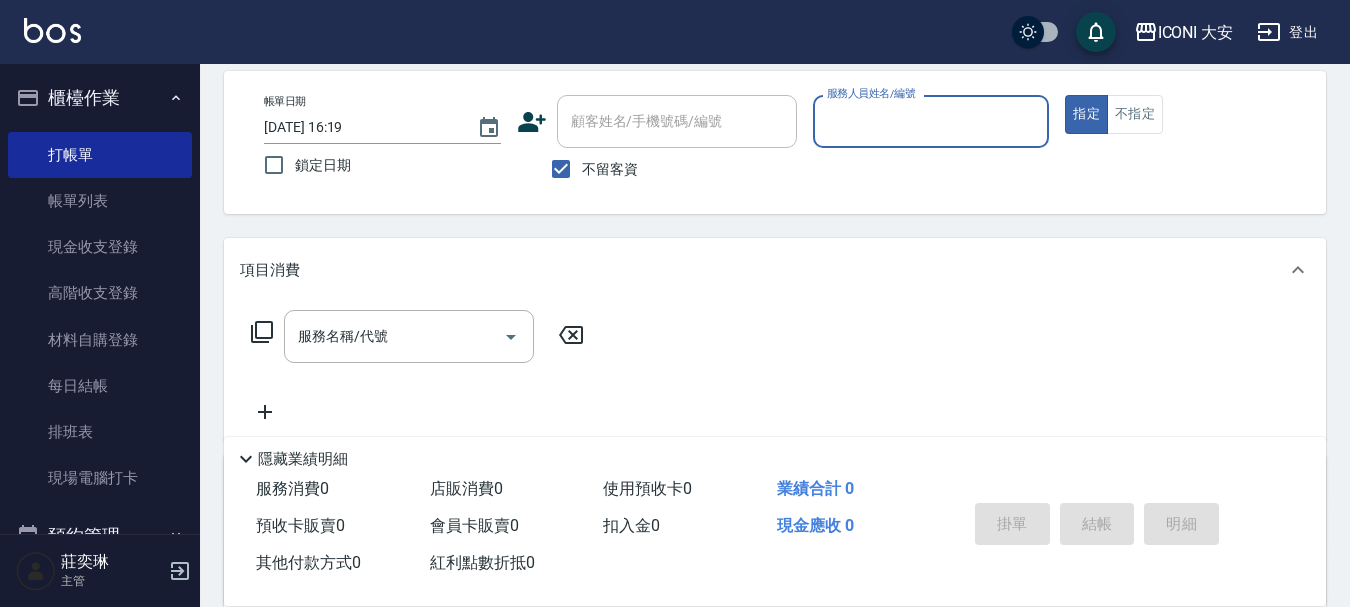 scroll, scrollTop: 0, scrollLeft: 0, axis: both 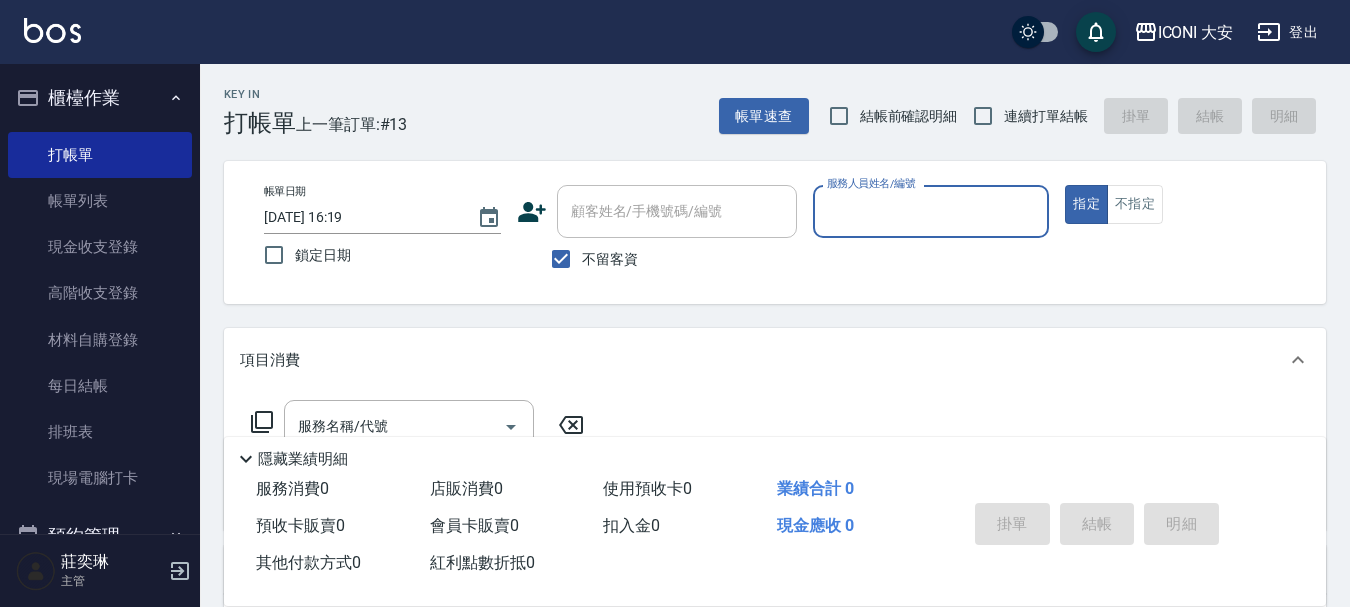 click on "服務人員姓名/編號" at bounding box center [931, 211] 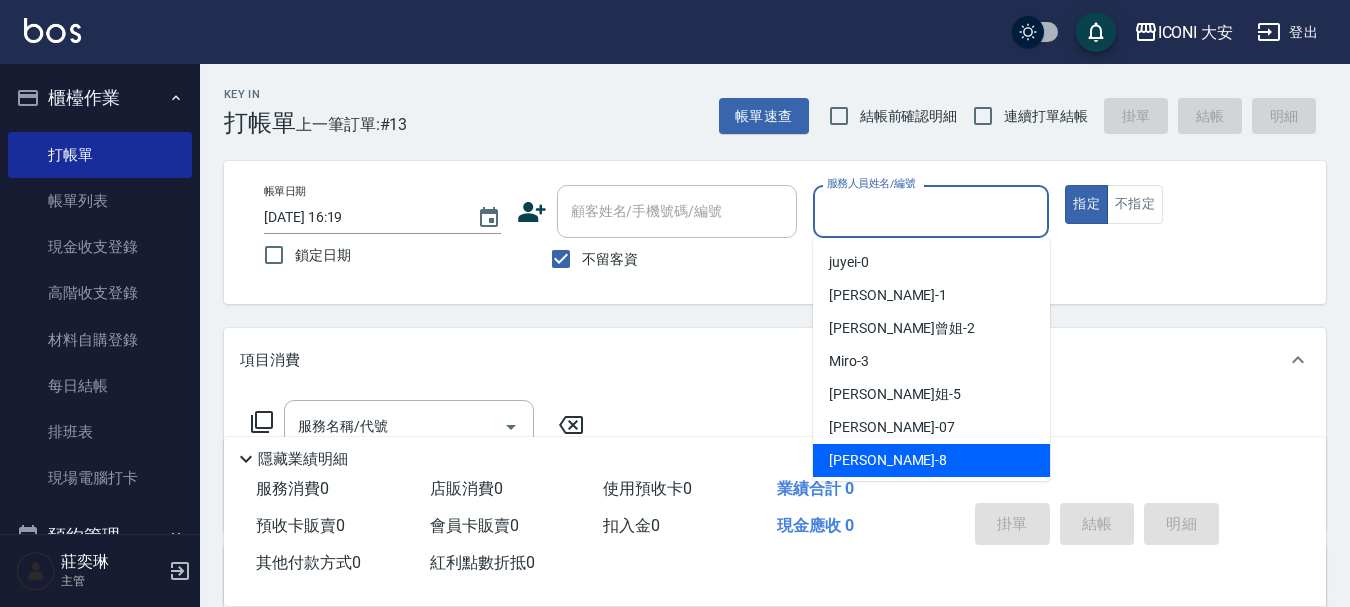 click on "Yulisa -8" at bounding box center (888, 460) 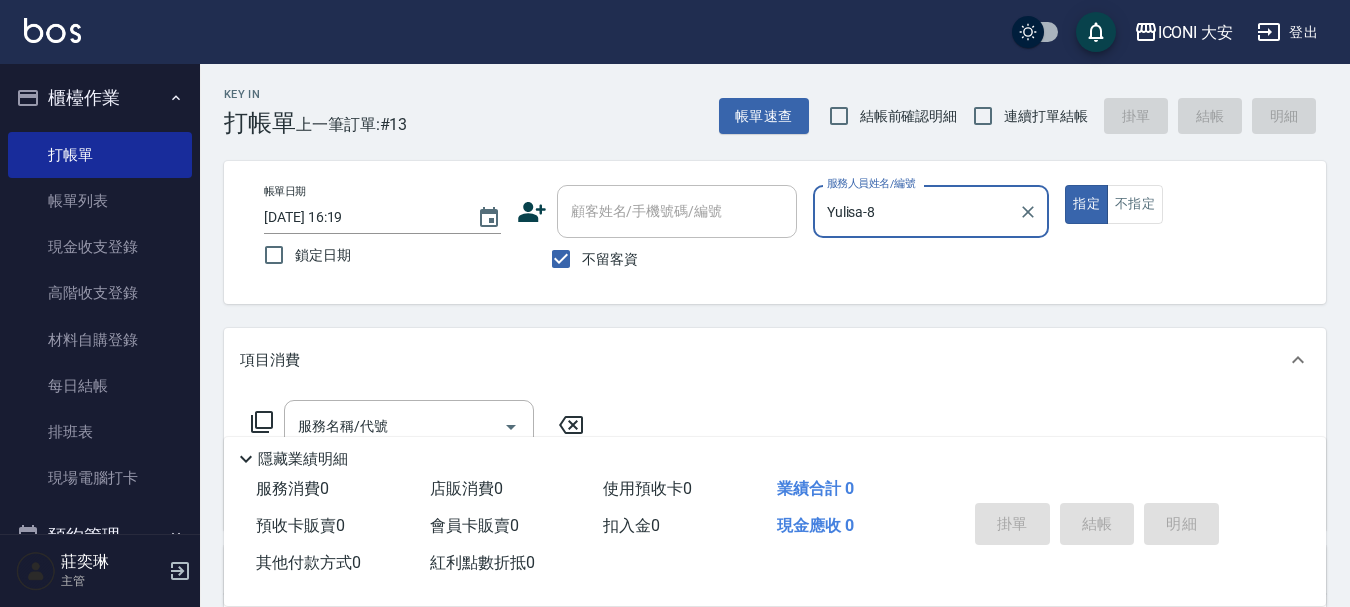 type on "Yulisa-8" 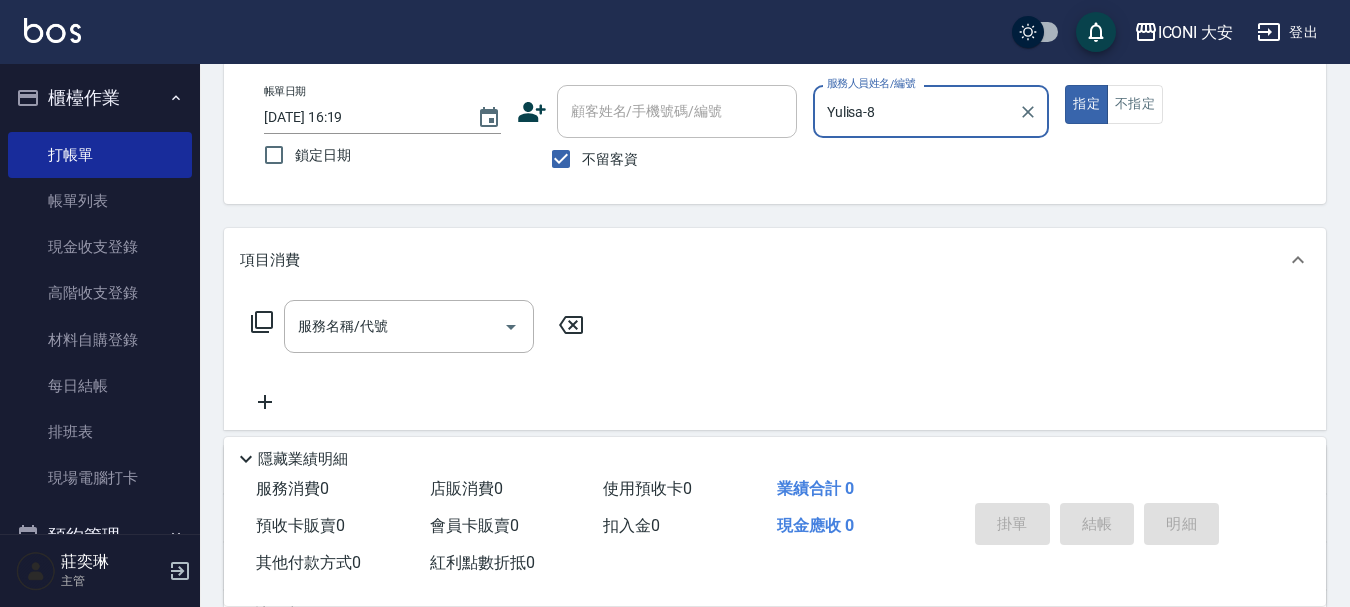 click 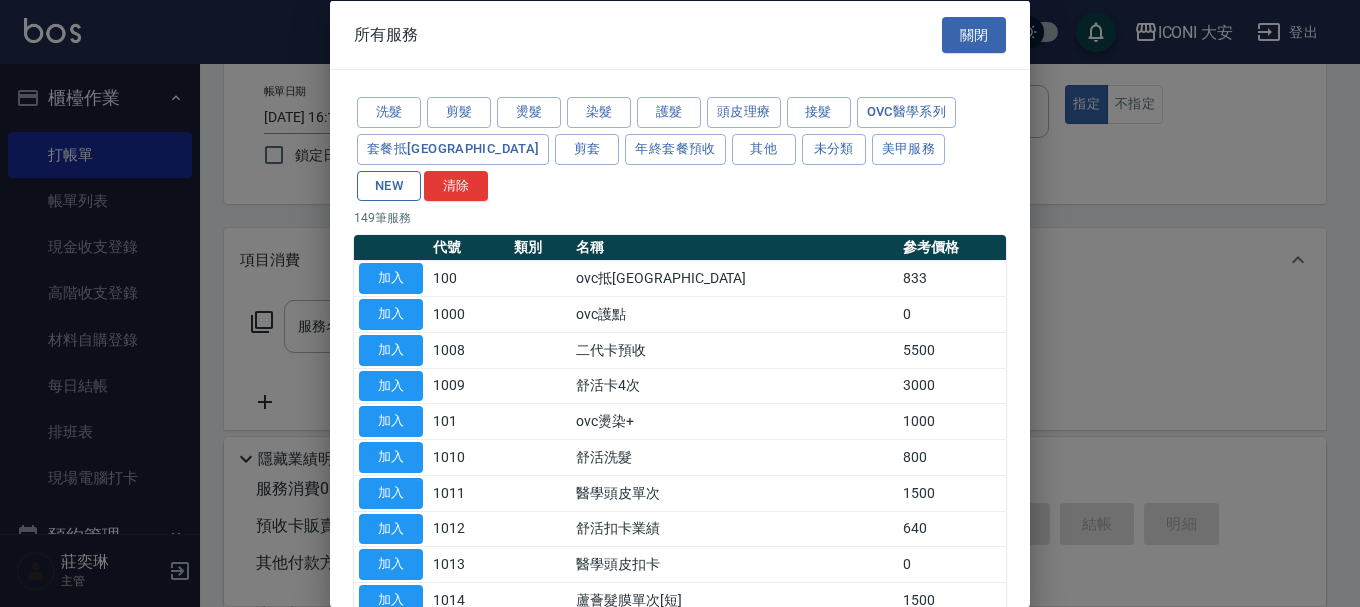 click on "NEW" at bounding box center [389, 185] 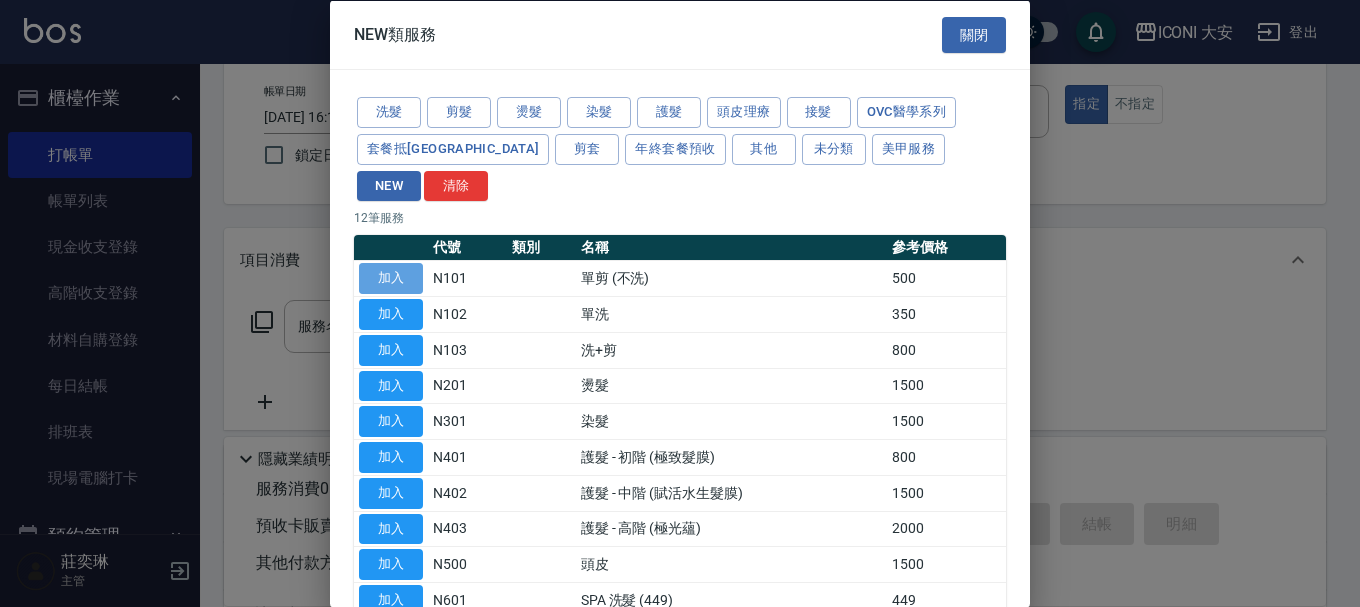 click on "加入" at bounding box center (391, 278) 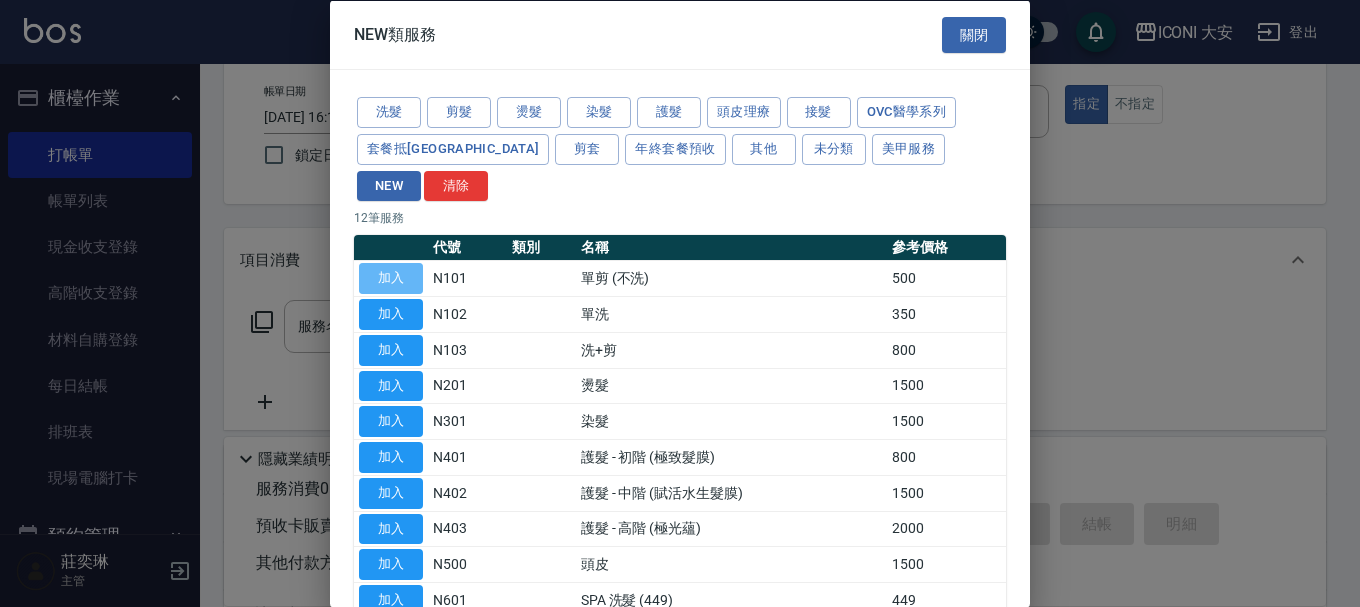 type on "單剪 (不洗)(N101)" 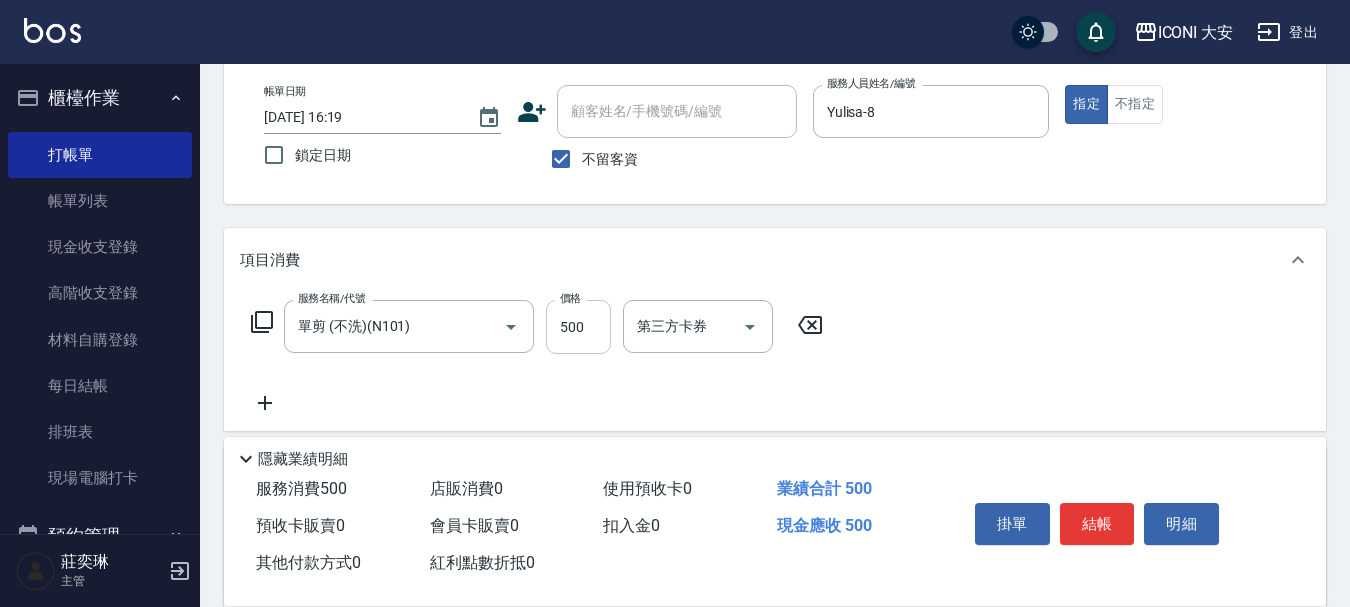 click on "500" at bounding box center [578, 327] 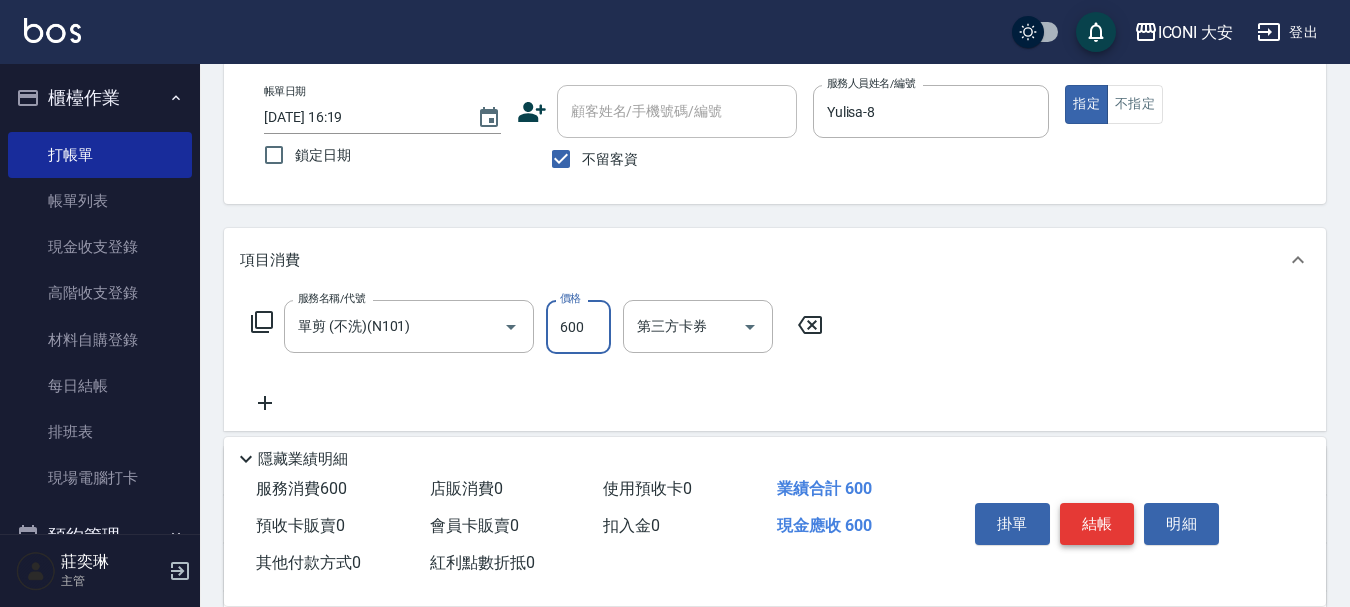 type on "600" 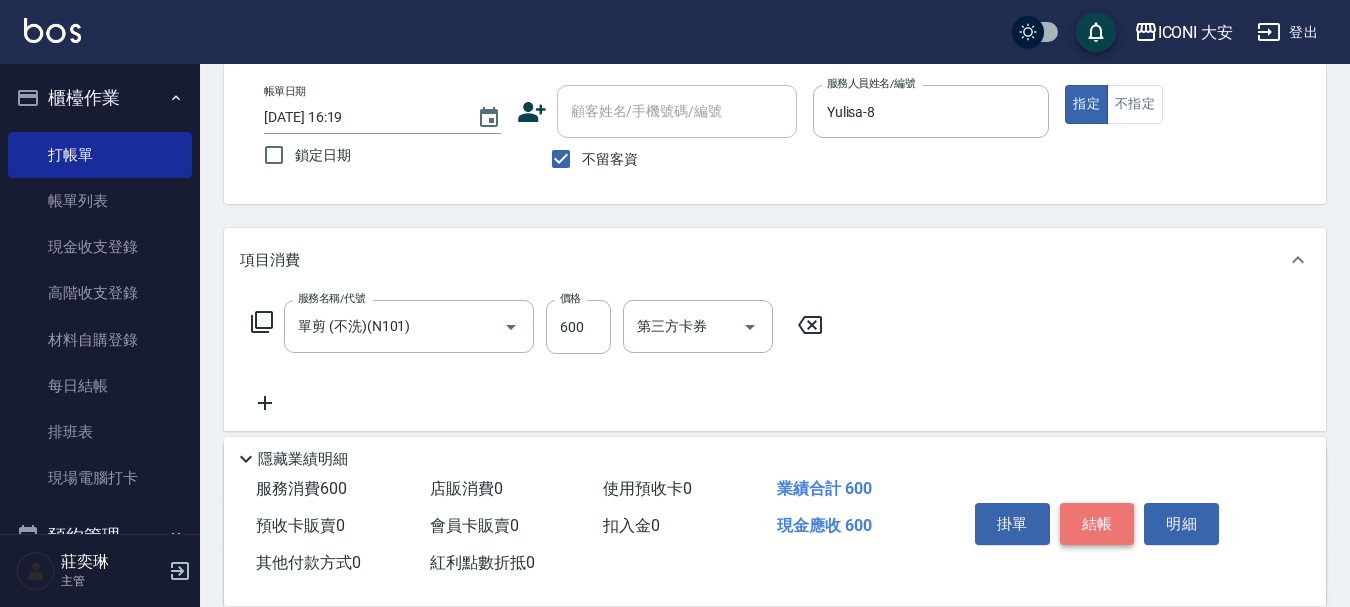 click on "結帳" at bounding box center [1097, 524] 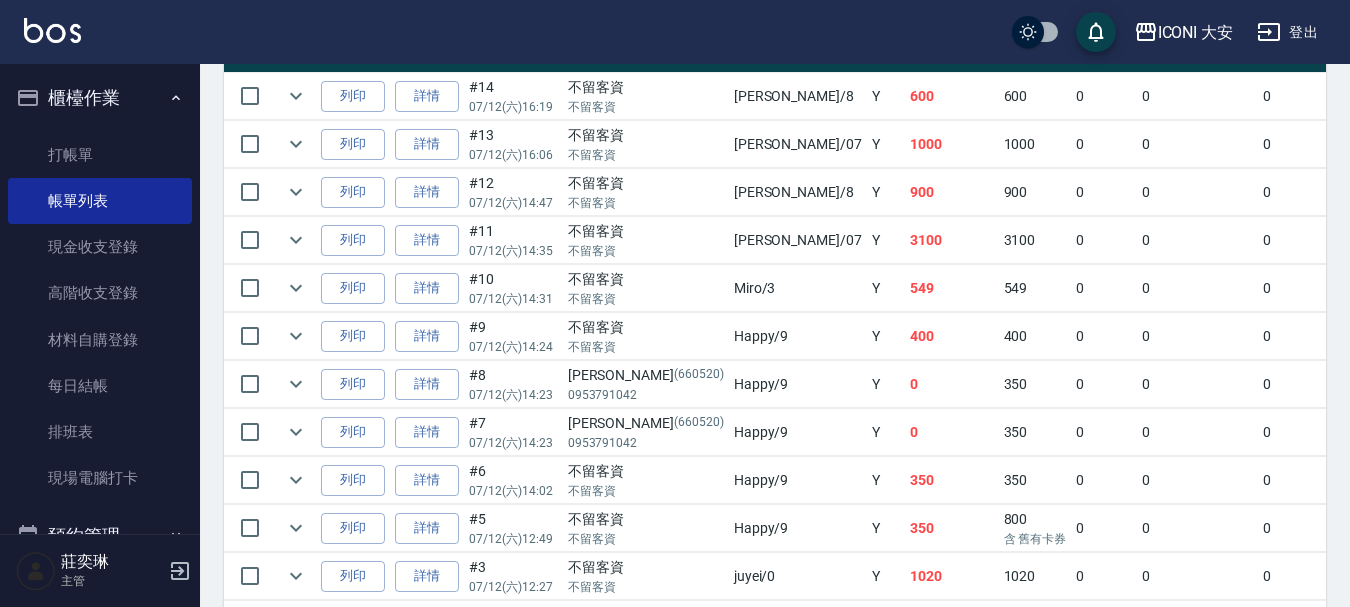 scroll, scrollTop: 775, scrollLeft: 0, axis: vertical 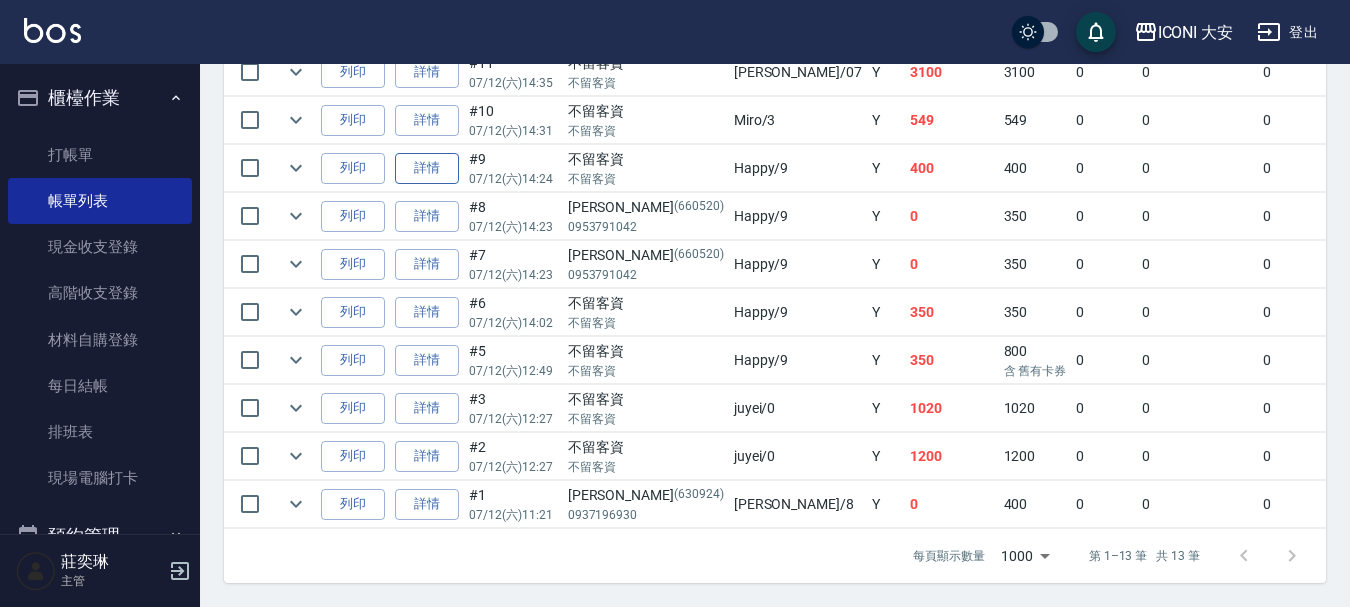 click on "詳情" at bounding box center [427, 168] 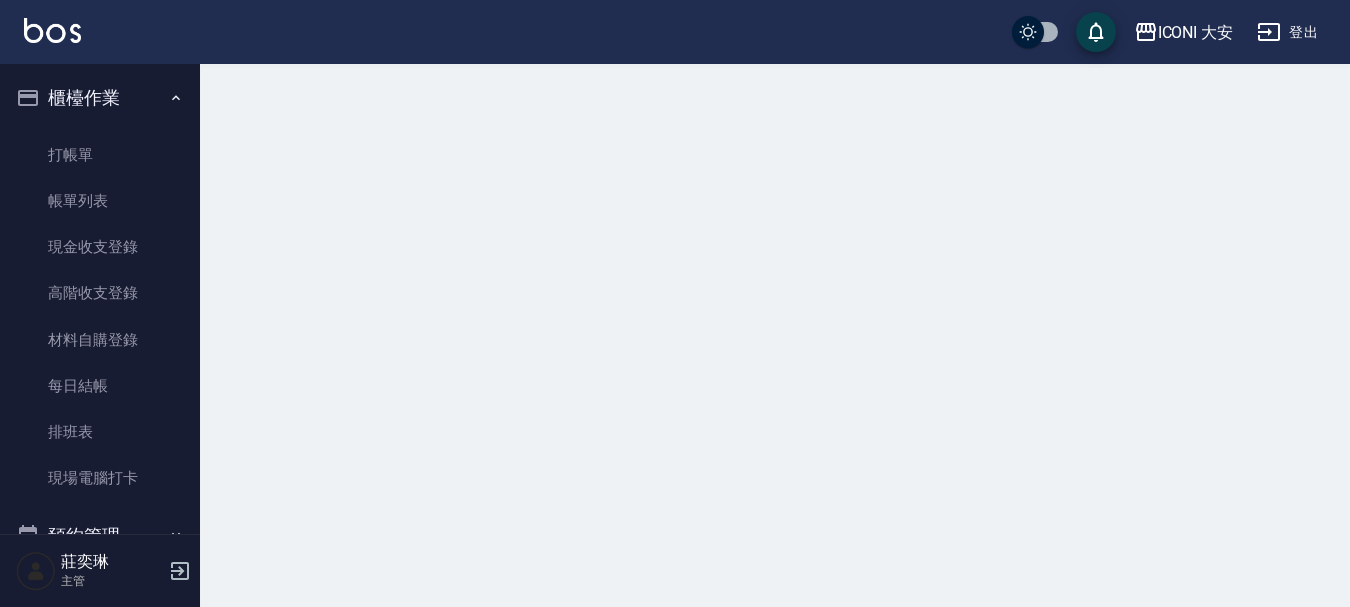 scroll, scrollTop: 0, scrollLeft: 0, axis: both 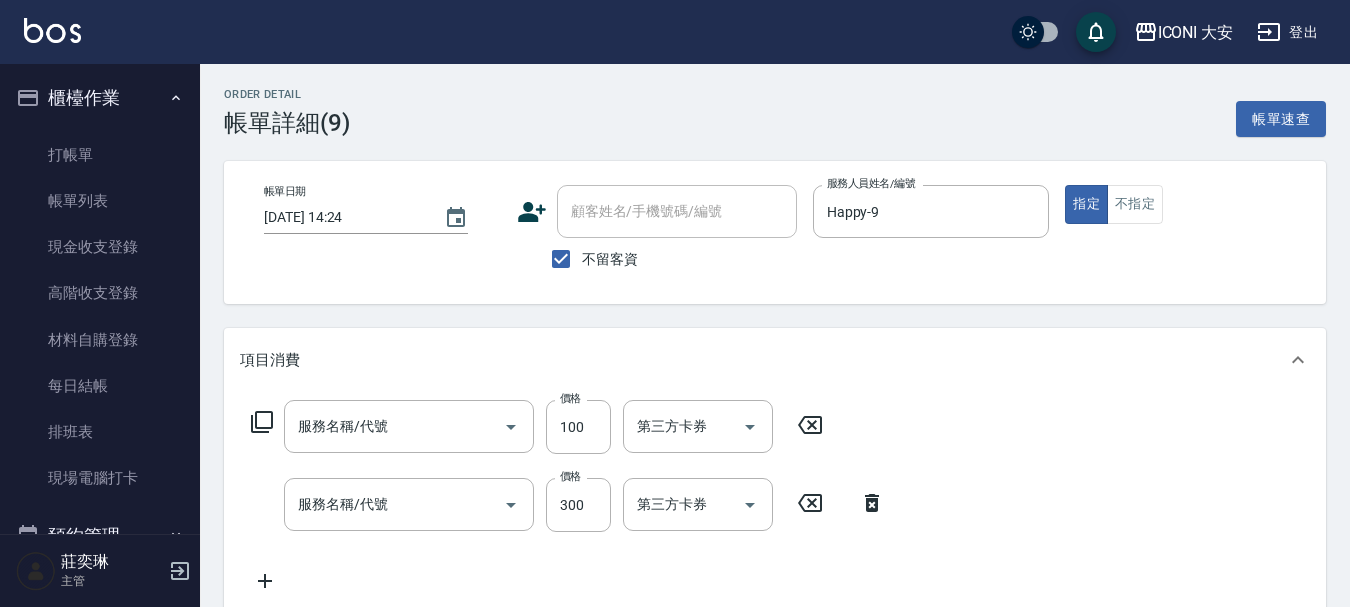 type on "[DATE] 14:24" 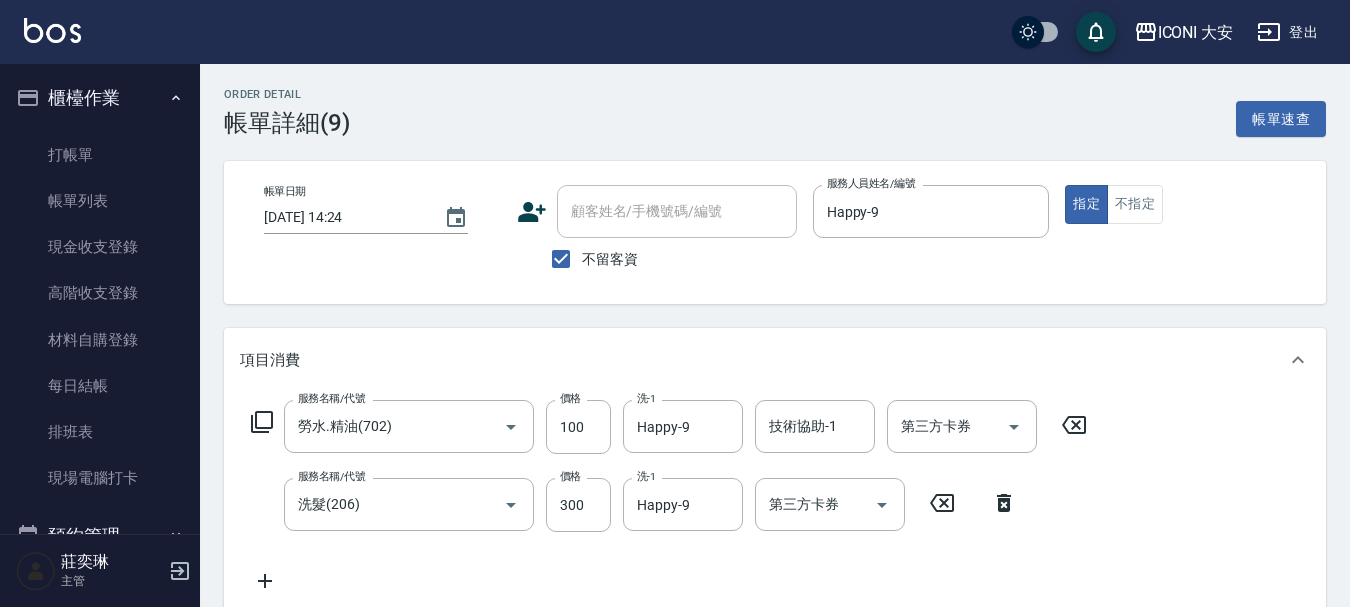 click 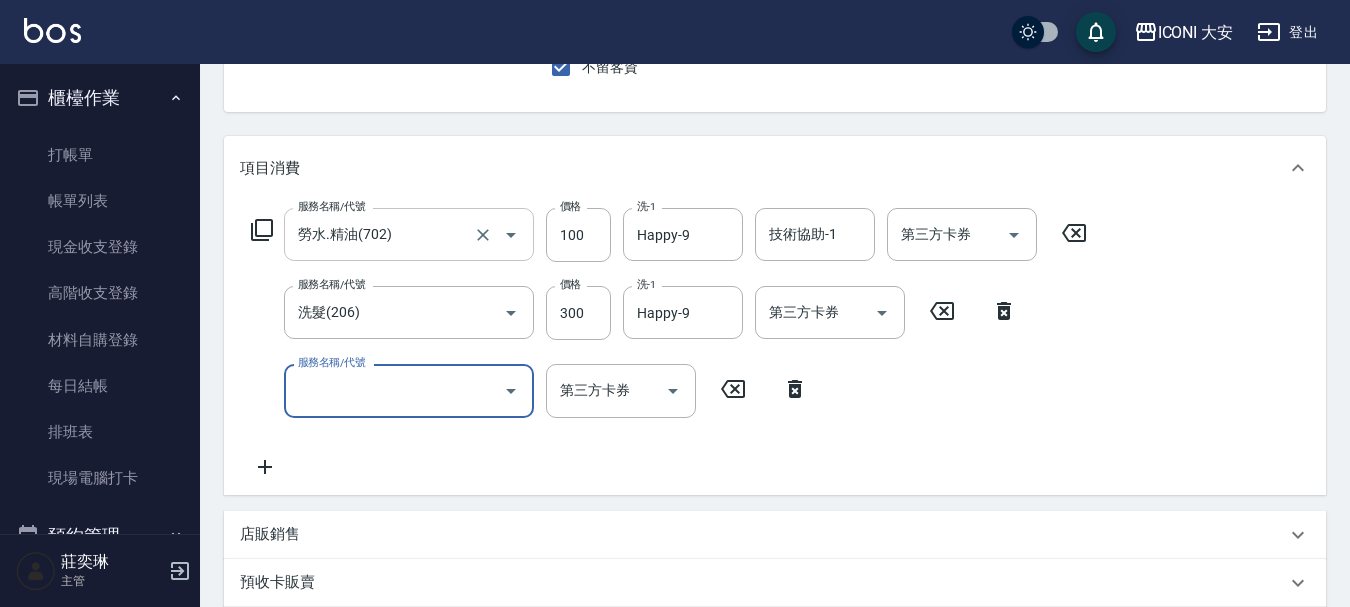 scroll, scrollTop: 200, scrollLeft: 0, axis: vertical 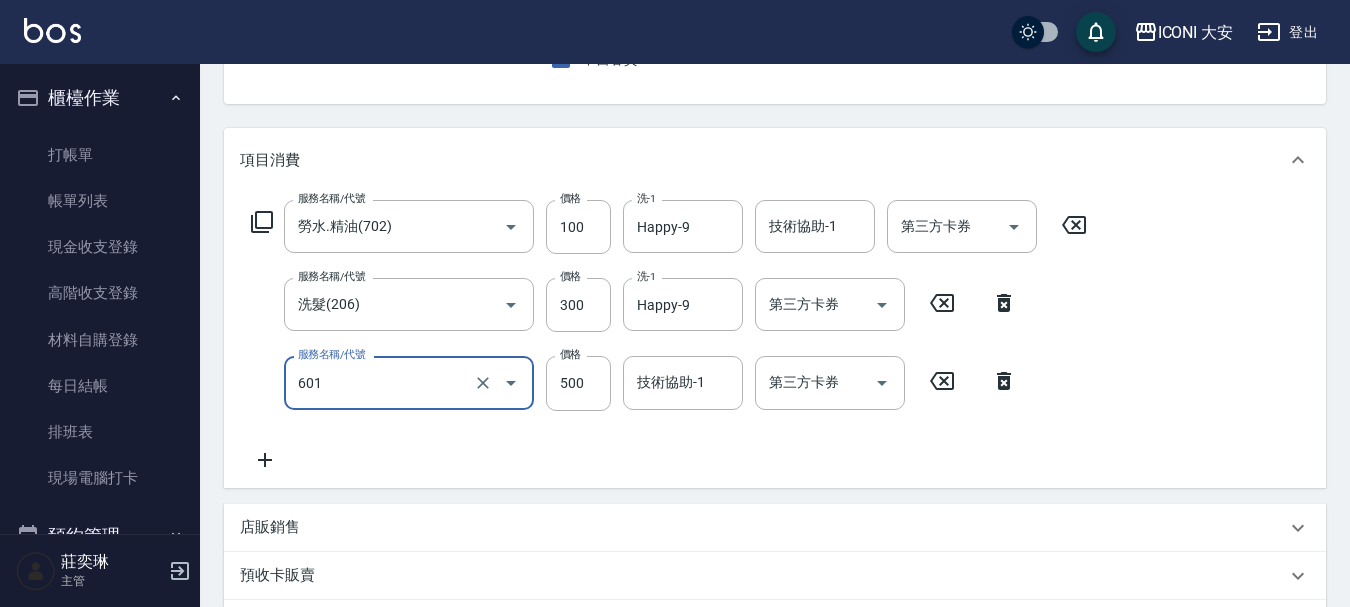 type on "護髮(自備)(601)" 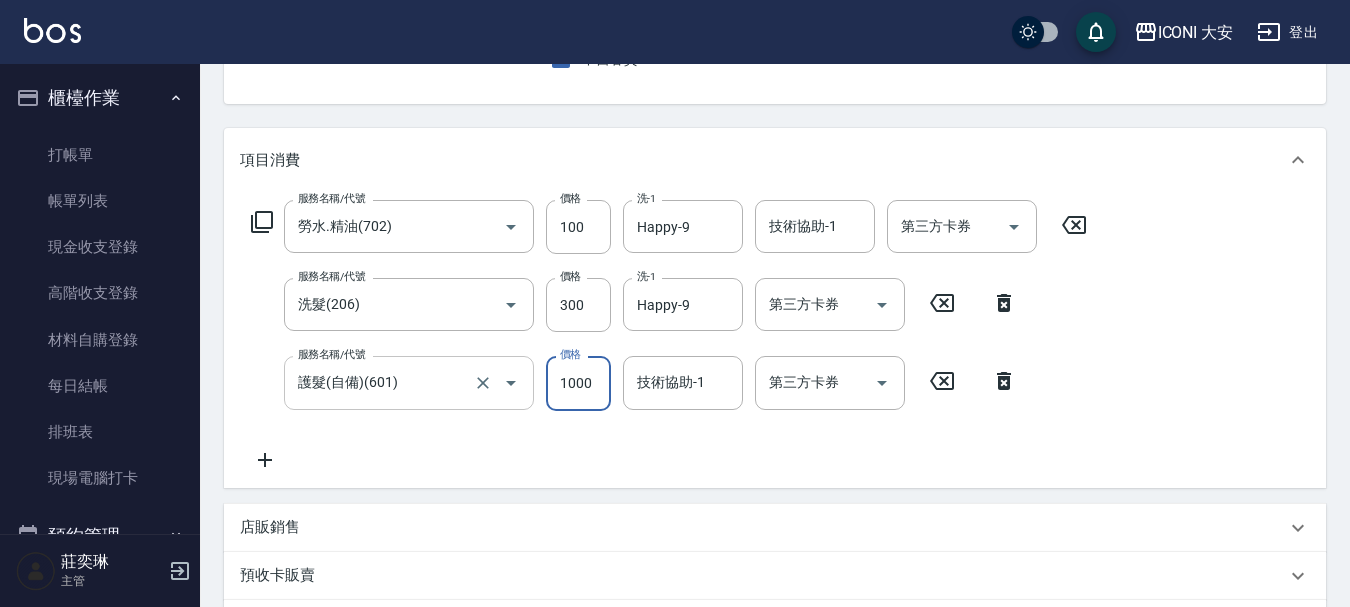 type on "1000" 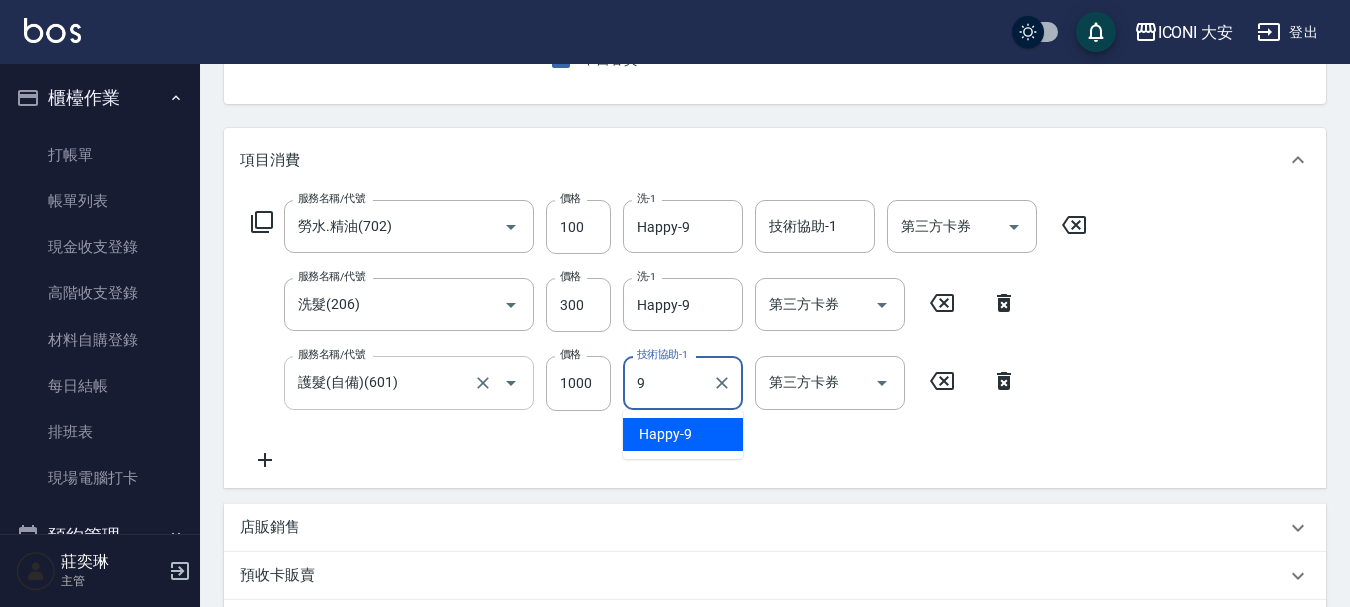 type on "Happy-9" 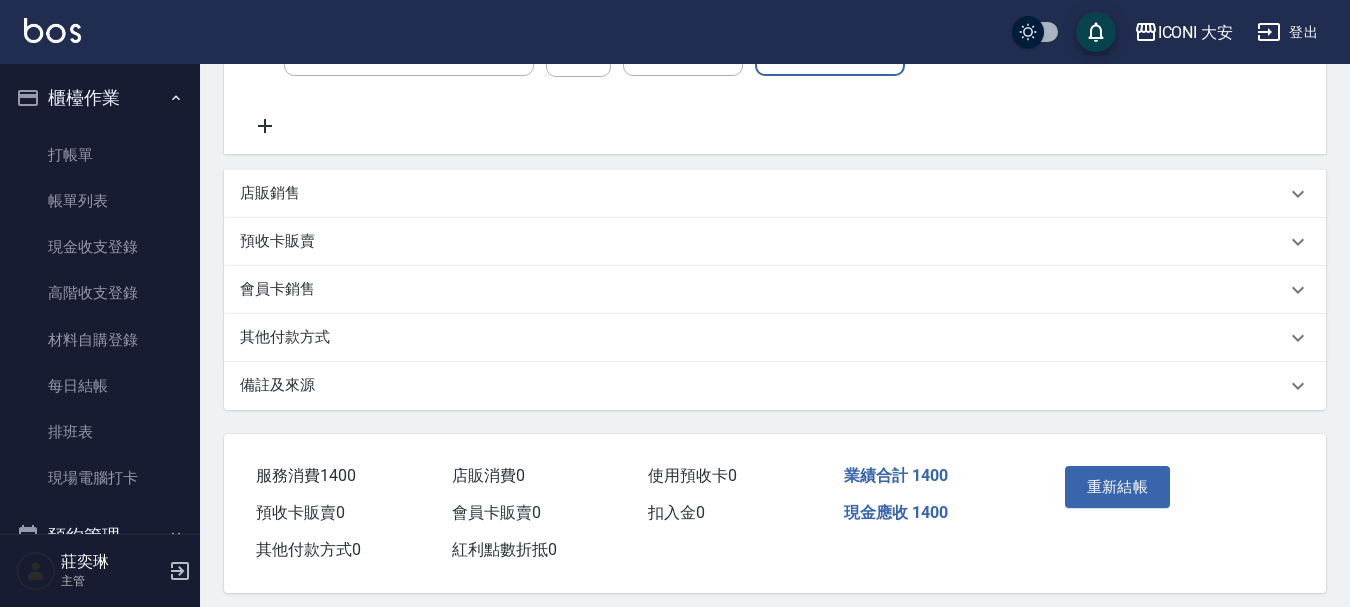 scroll, scrollTop: 553, scrollLeft: 0, axis: vertical 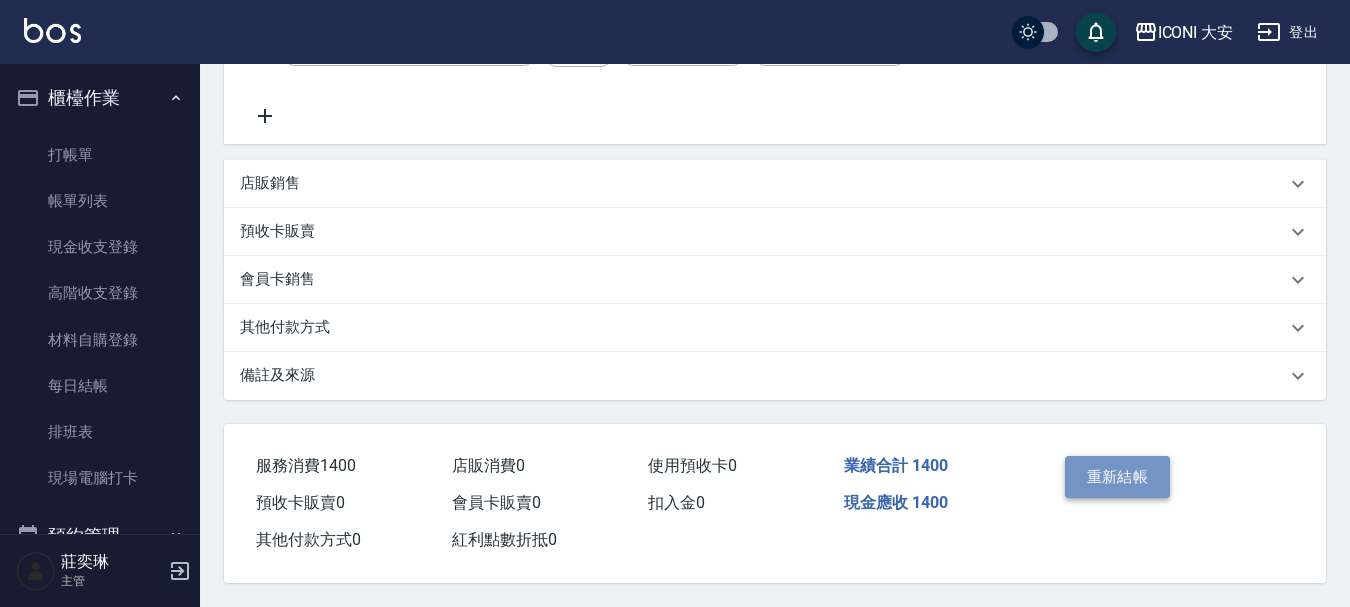click on "重新結帳" at bounding box center (1118, 477) 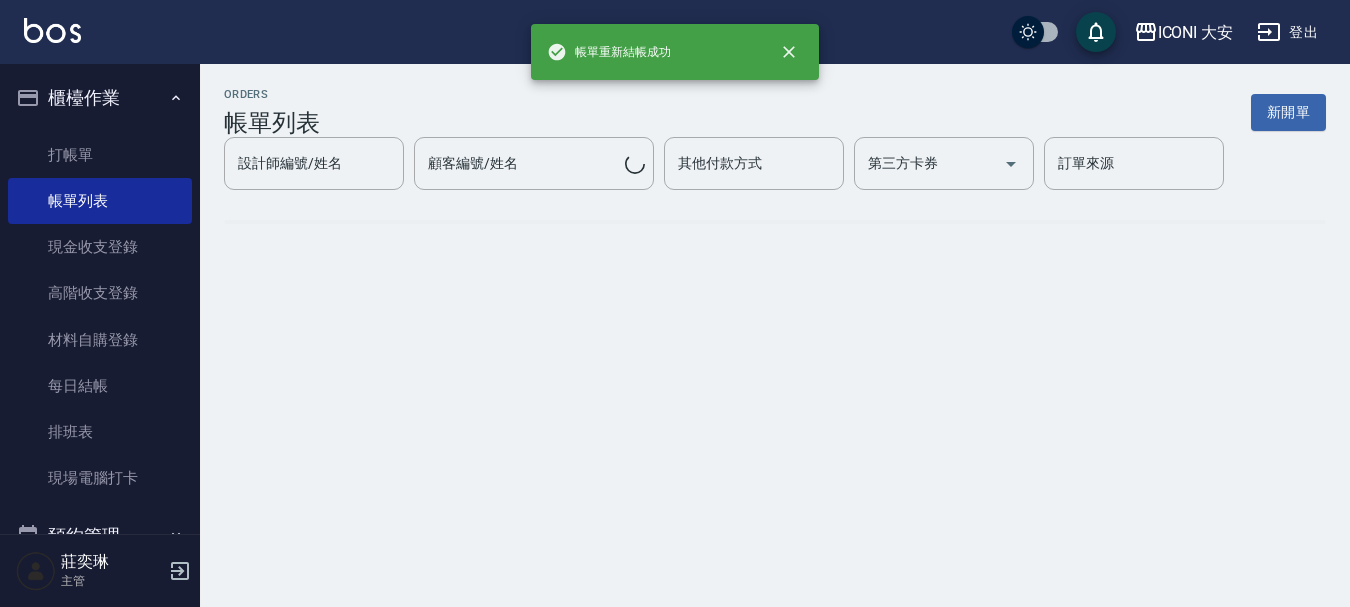 scroll, scrollTop: 0, scrollLeft: 0, axis: both 